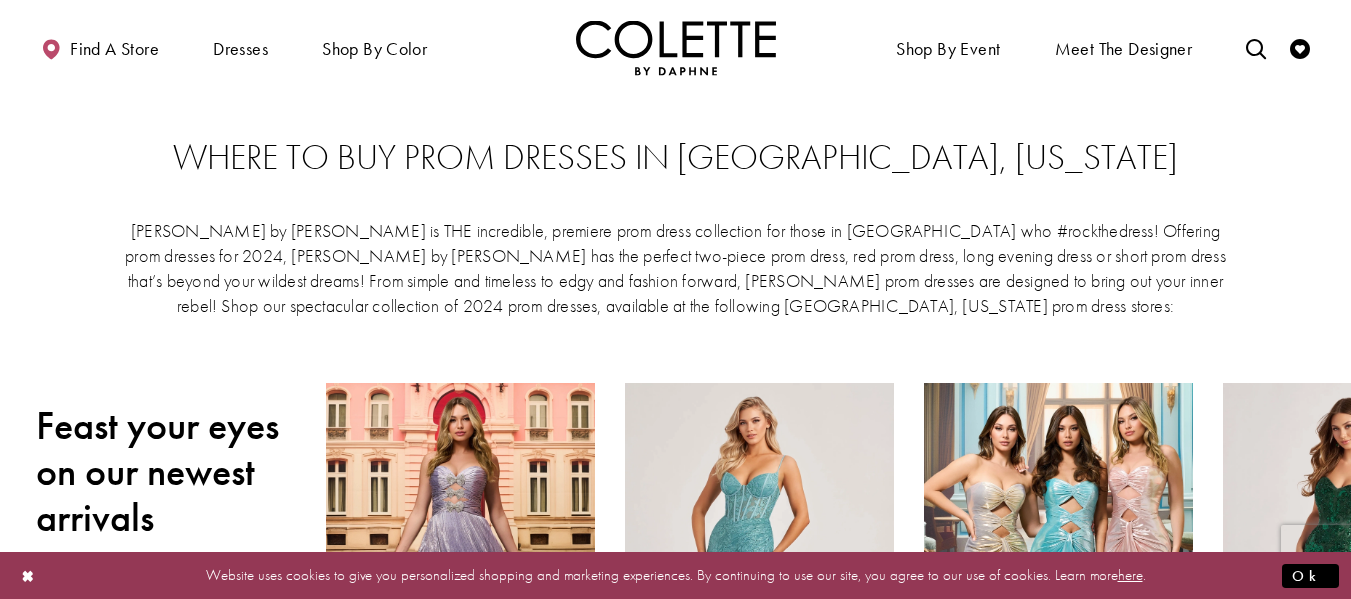 scroll, scrollTop: 321, scrollLeft: 0, axis: vertical 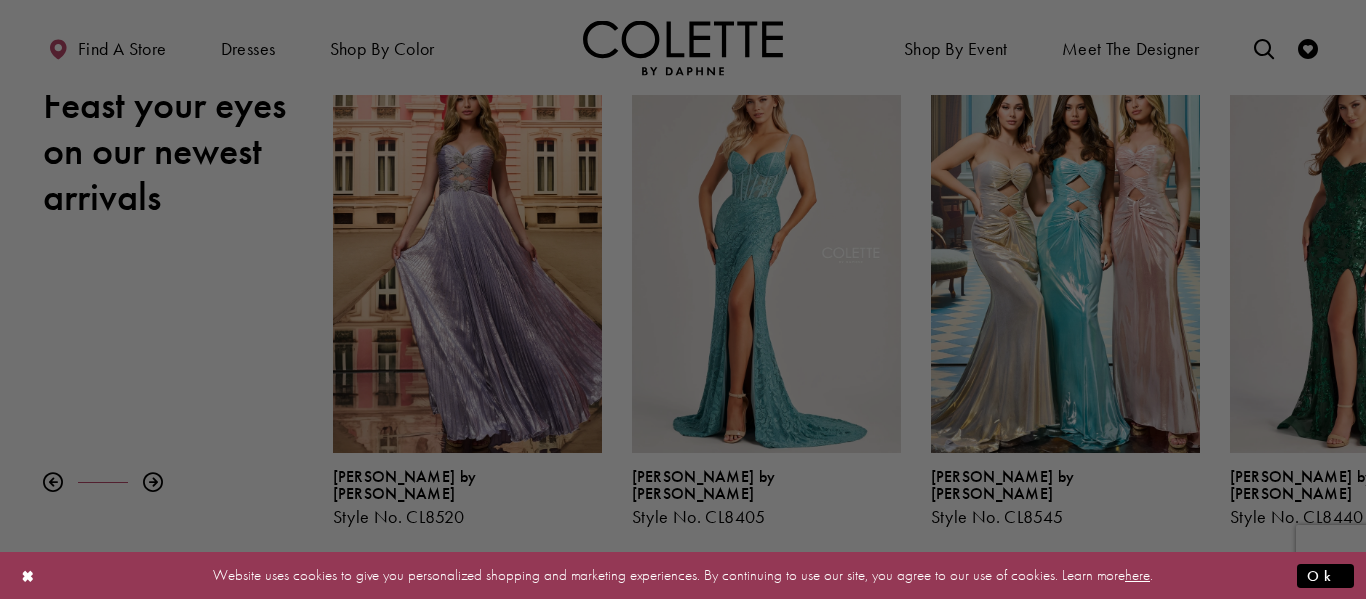 click on "Skip to main content
Skip to Navigation
Enable Accessibility for visually impaired
Pause autoplay for dynamic content" at bounding box center (683, 3299) 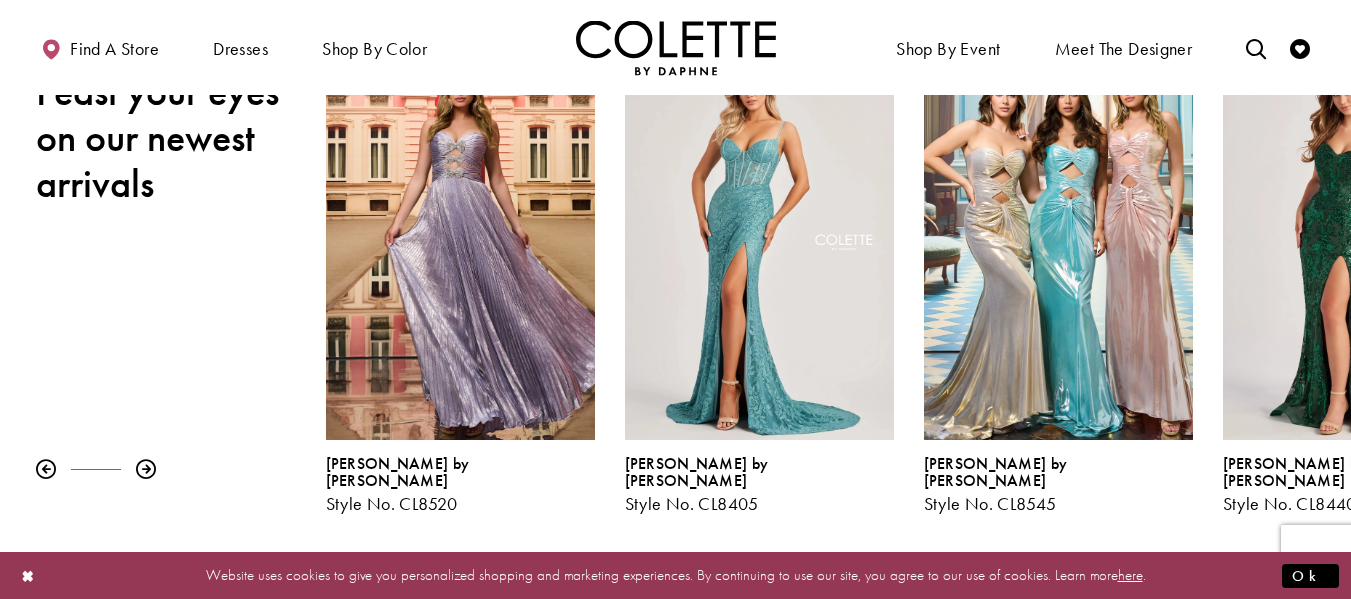 scroll, scrollTop: 359, scrollLeft: 0, axis: vertical 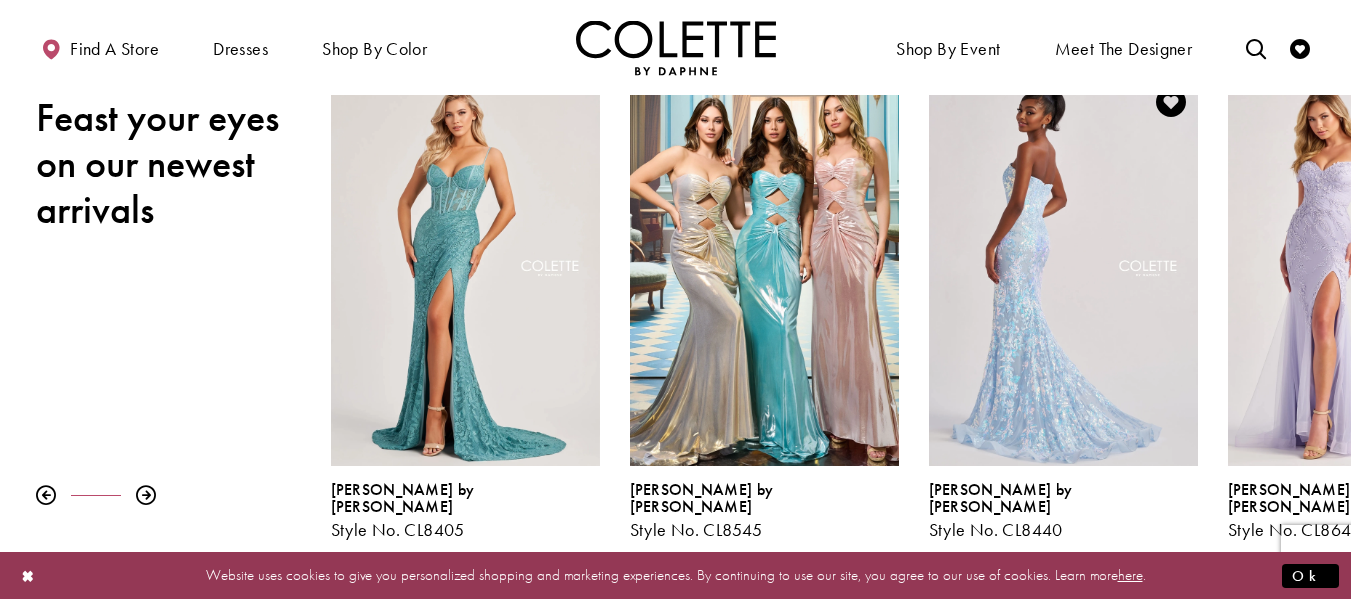 drag, startPoint x: 1247, startPoint y: 250, endPoint x: 953, endPoint y: 254, distance: 294.02722 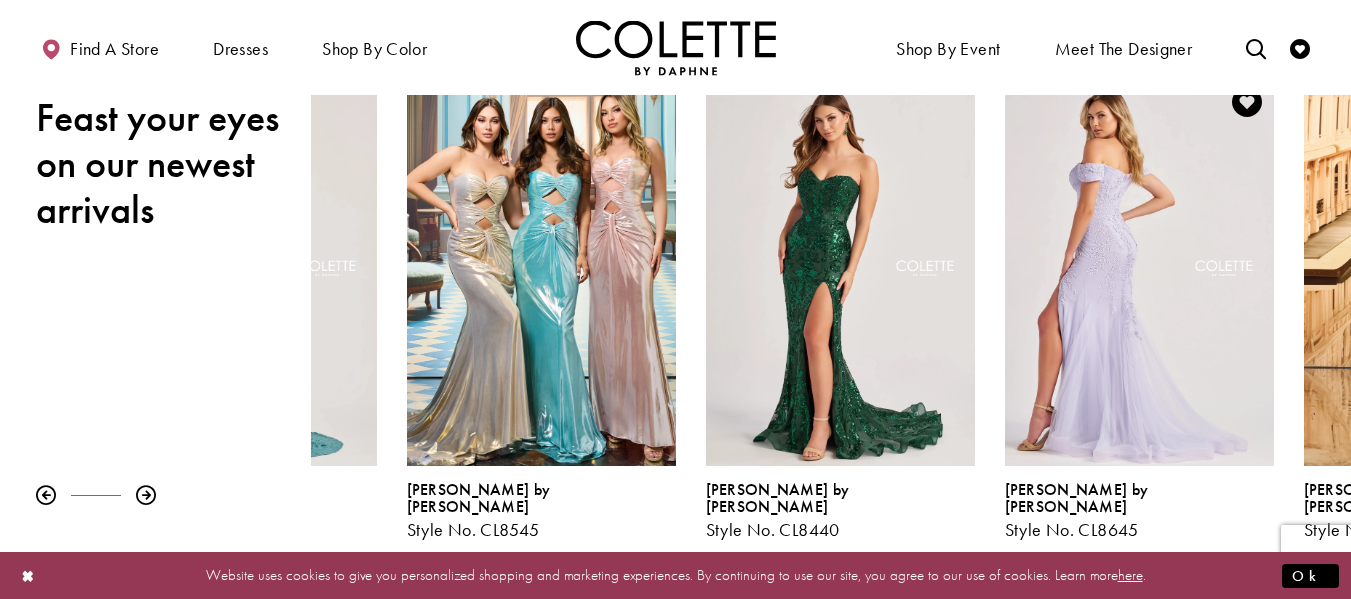 drag, startPoint x: 1235, startPoint y: 229, endPoint x: 986, endPoint y: 269, distance: 252.19238 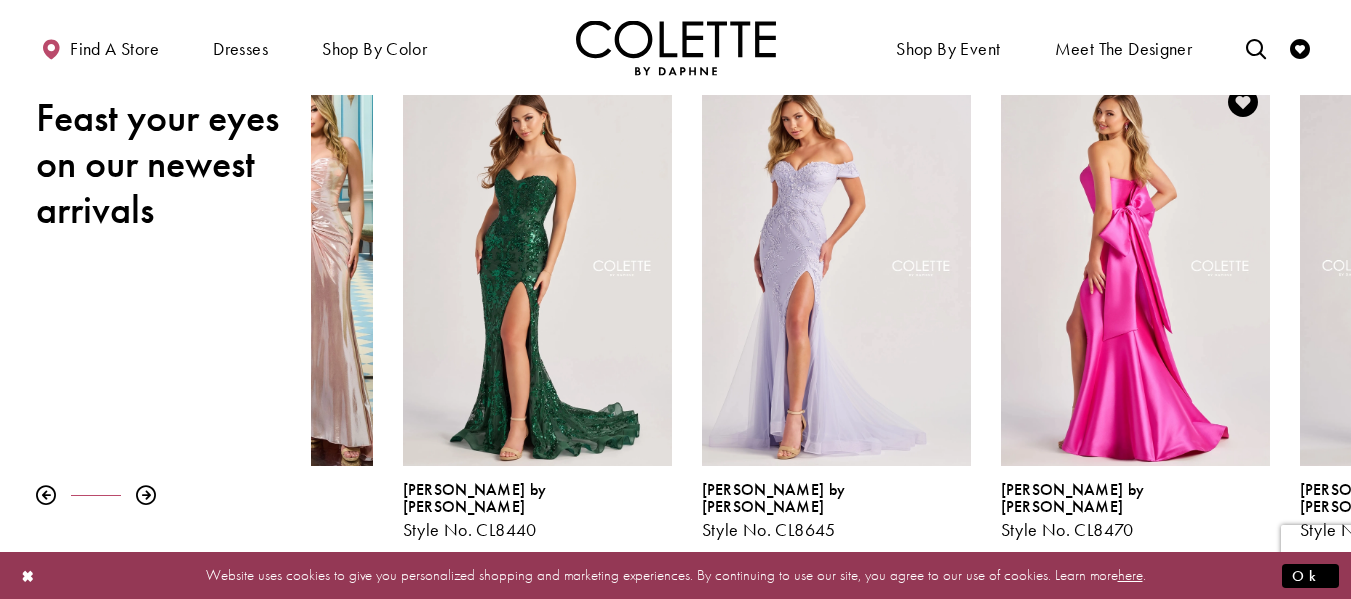 drag, startPoint x: 1298, startPoint y: 279, endPoint x: 1002, endPoint y: 314, distance: 298.06207 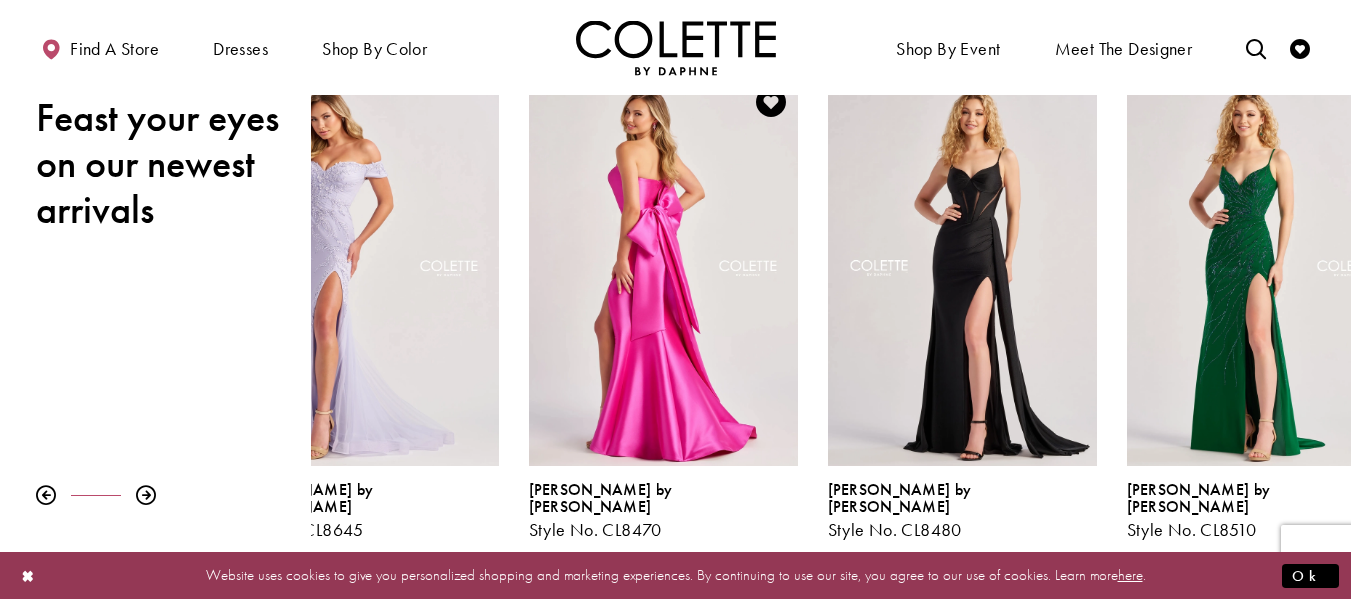 drag, startPoint x: 1120, startPoint y: 347, endPoint x: 710, endPoint y: 375, distance: 410.955 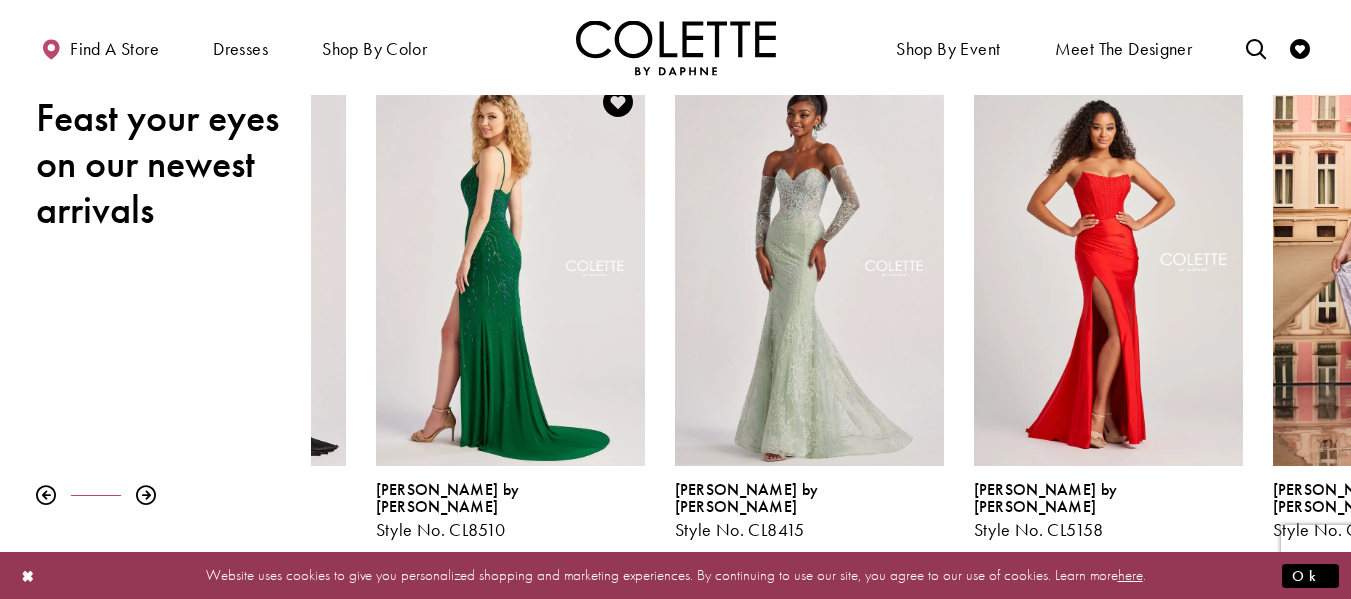 drag, startPoint x: 1346, startPoint y: 311, endPoint x: 471, endPoint y: 365, distance: 876.6647 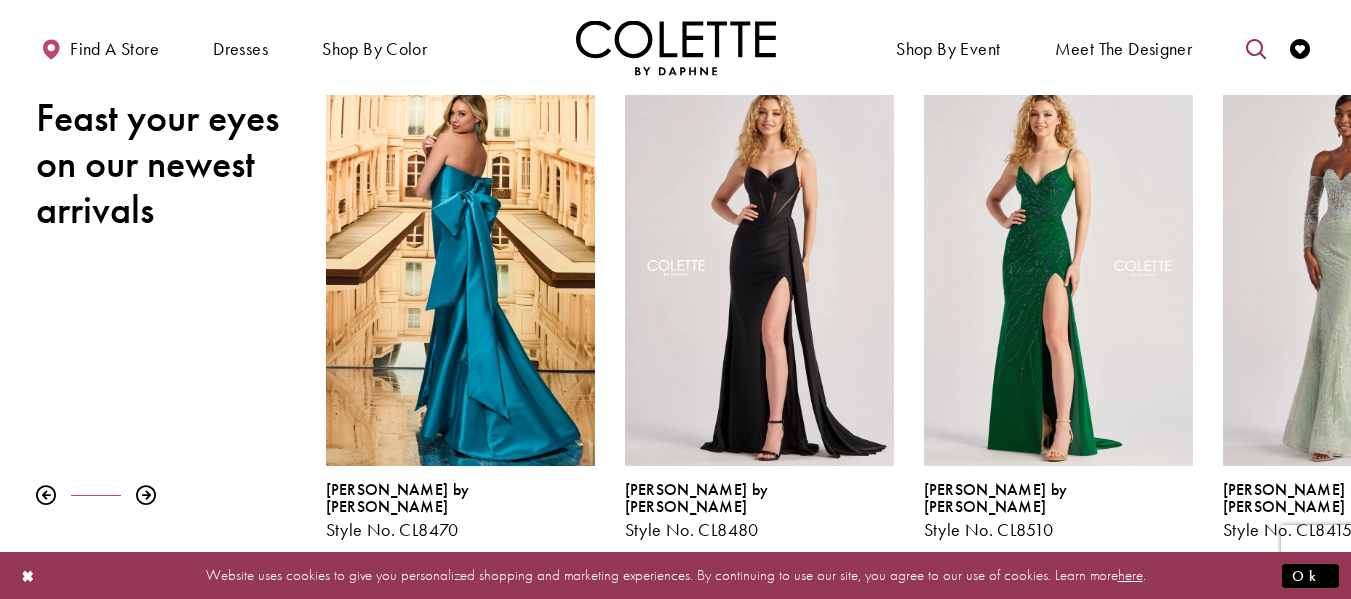 click at bounding box center [1256, 49] 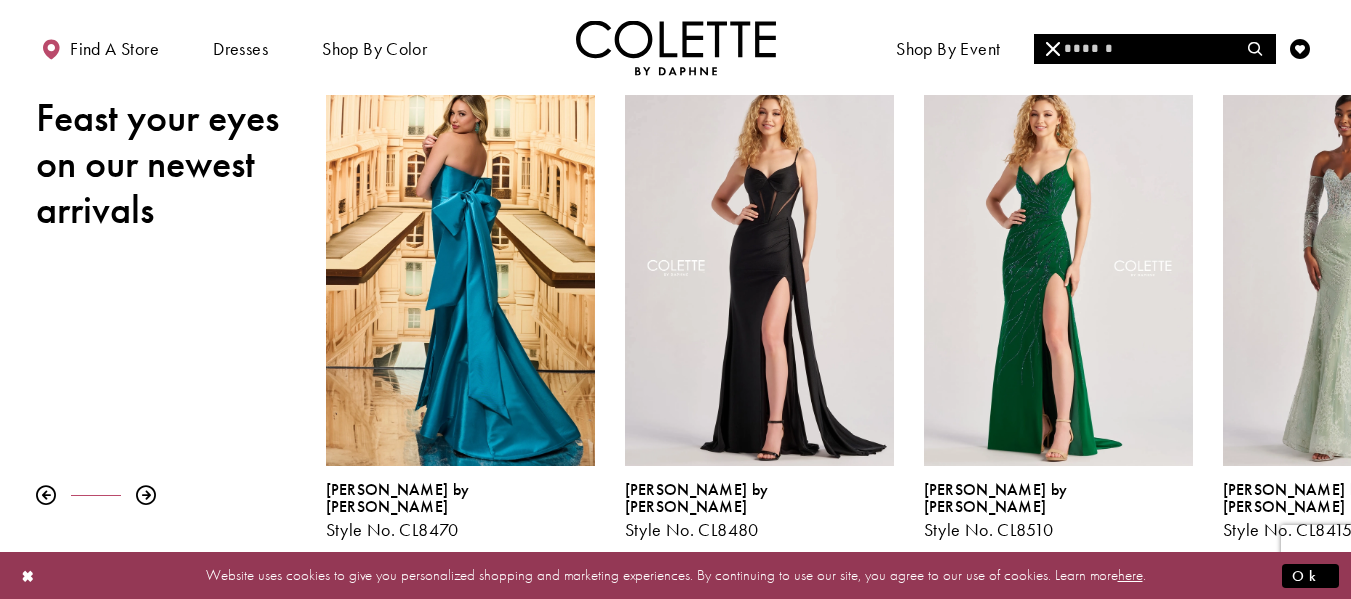 click at bounding box center (1154, 49) 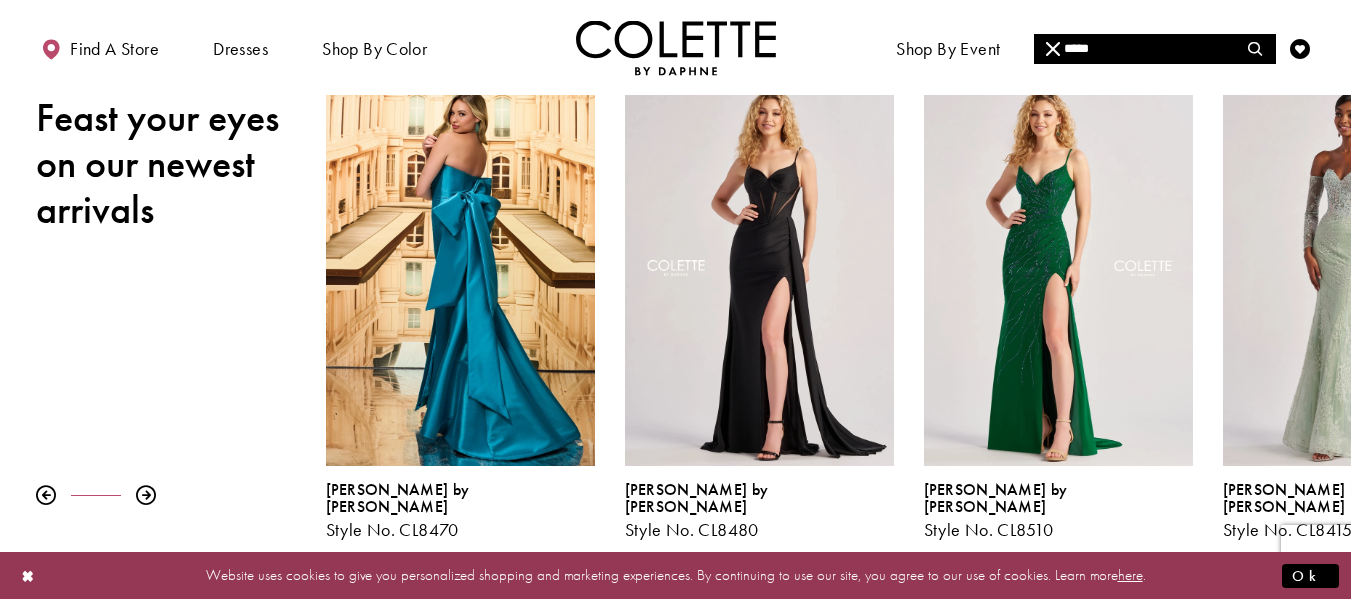 type on "*****" 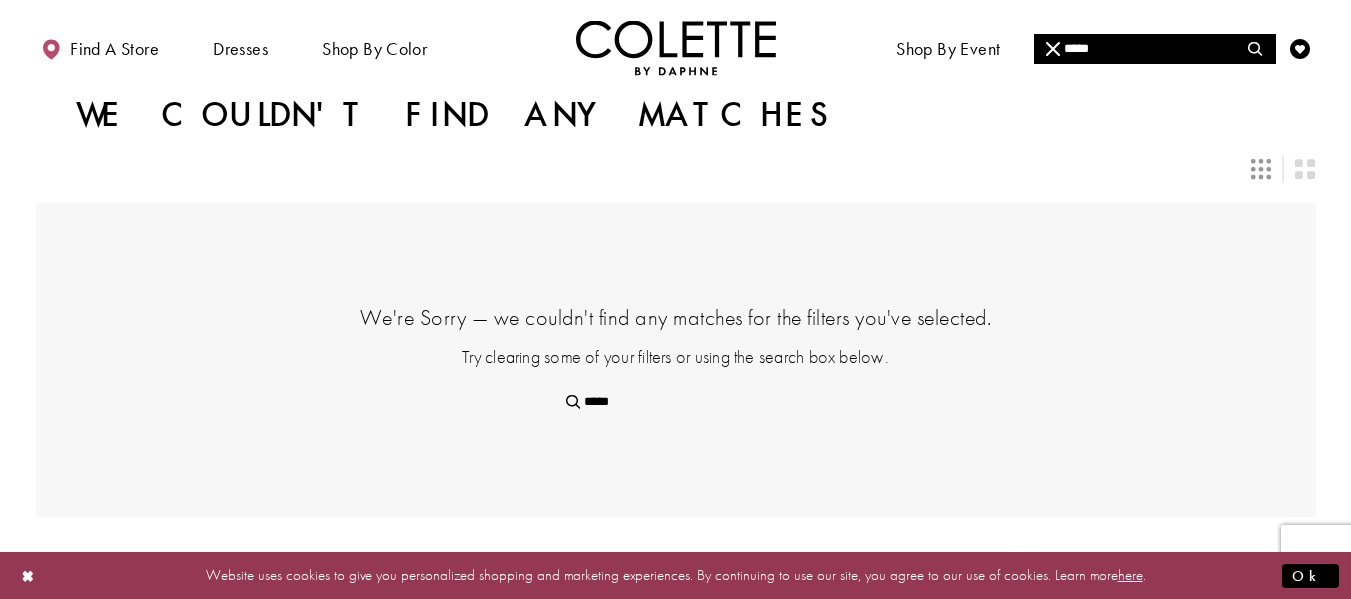 scroll, scrollTop: 0, scrollLeft: 0, axis: both 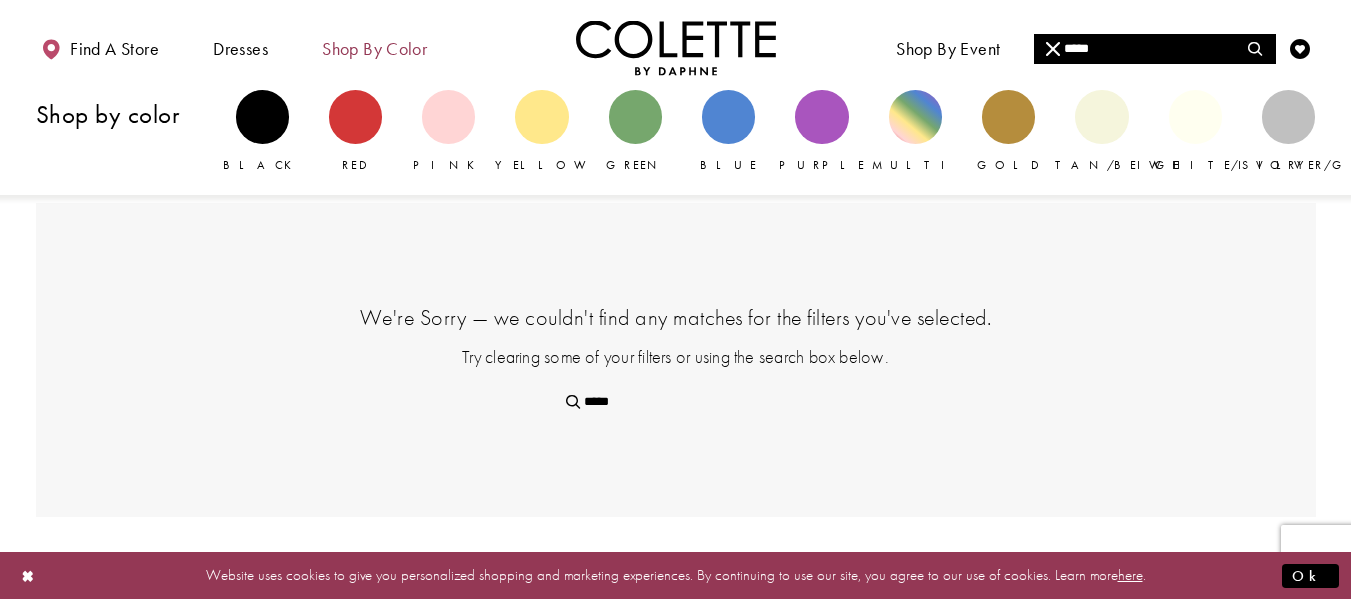 click on "Shop by color" at bounding box center [374, 49] 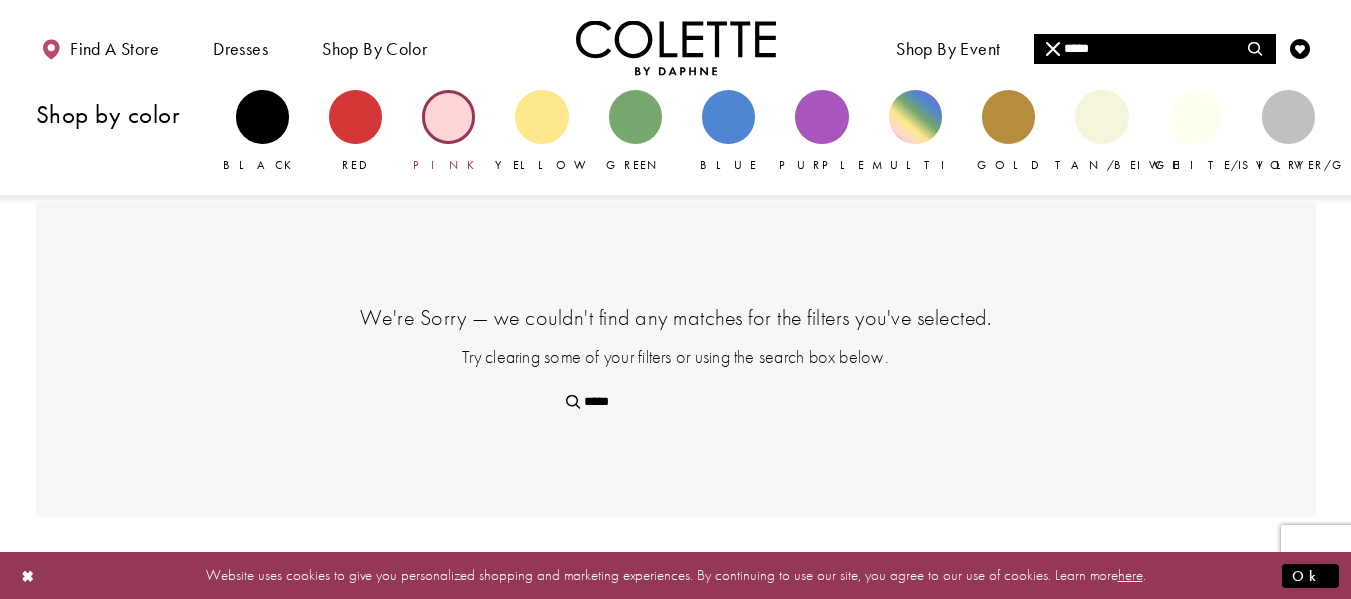 drag, startPoint x: 478, startPoint y: 117, endPoint x: 464, endPoint y: 120, distance: 14.3178215 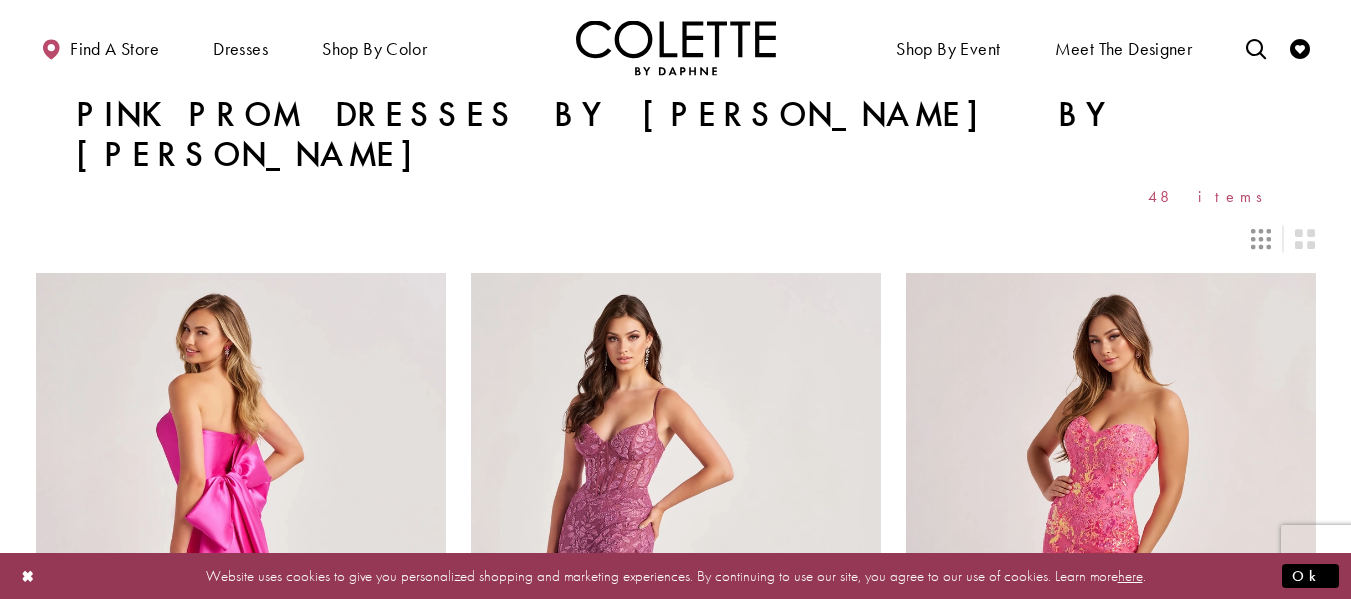scroll, scrollTop: 0, scrollLeft: 0, axis: both 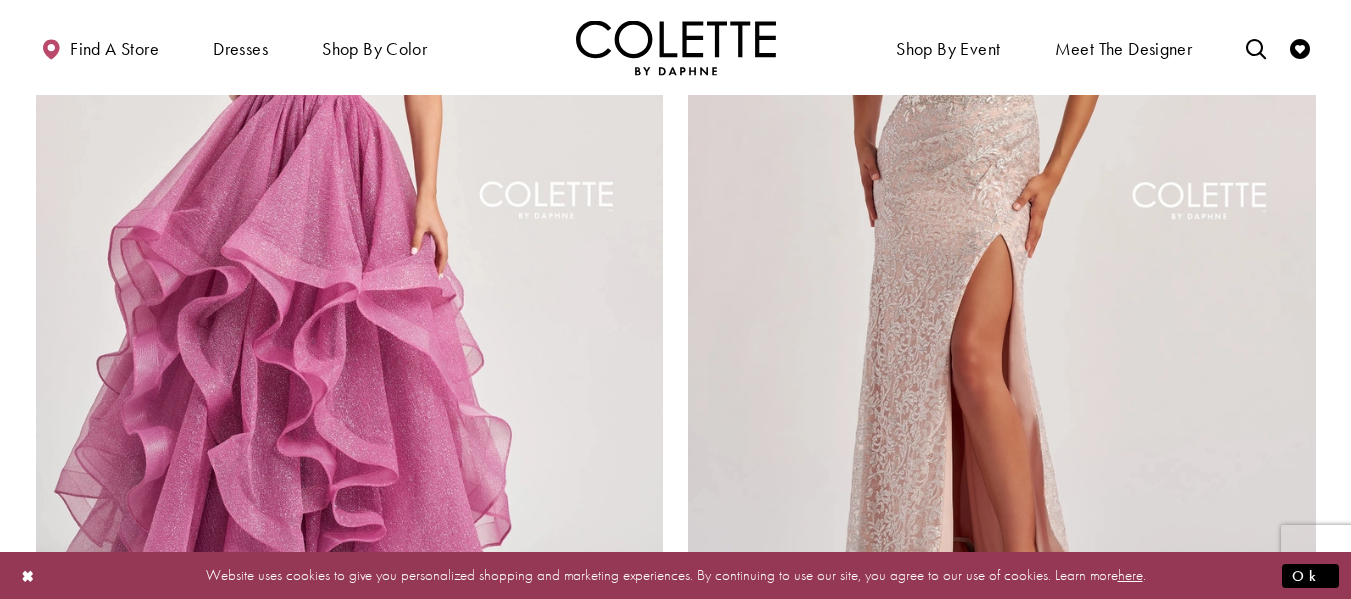 click at bounding box center [675, -1263] 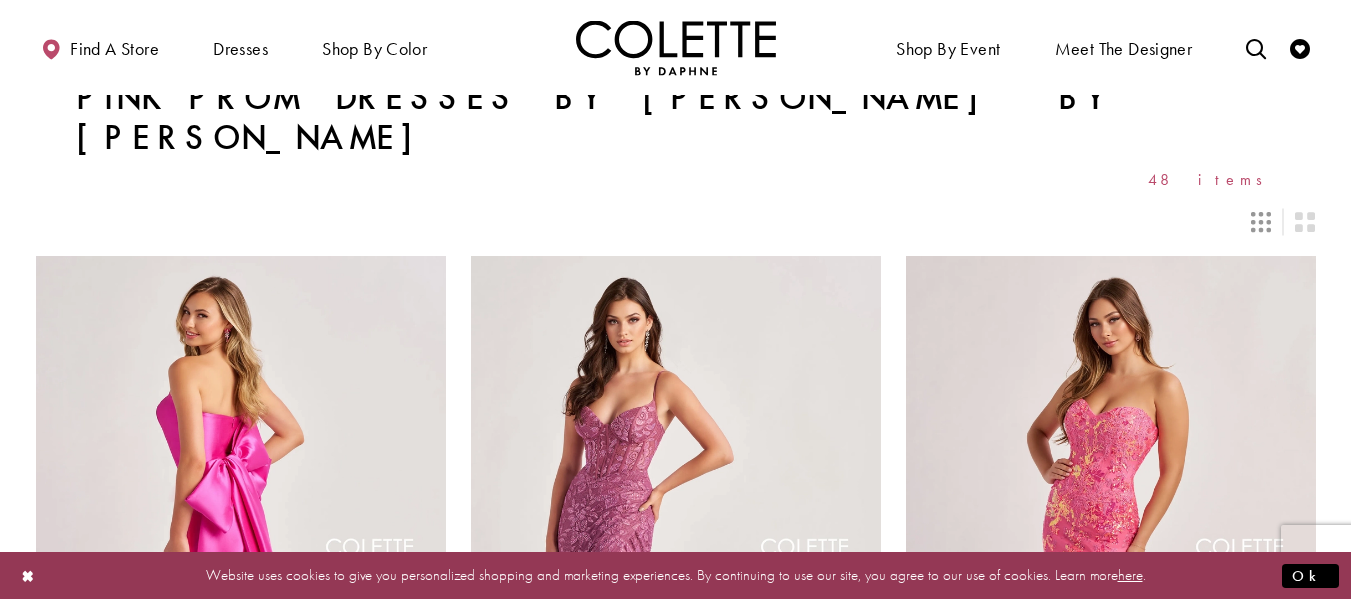 scroll, scrollTop: 0, scrollLeft: 0, axis: both 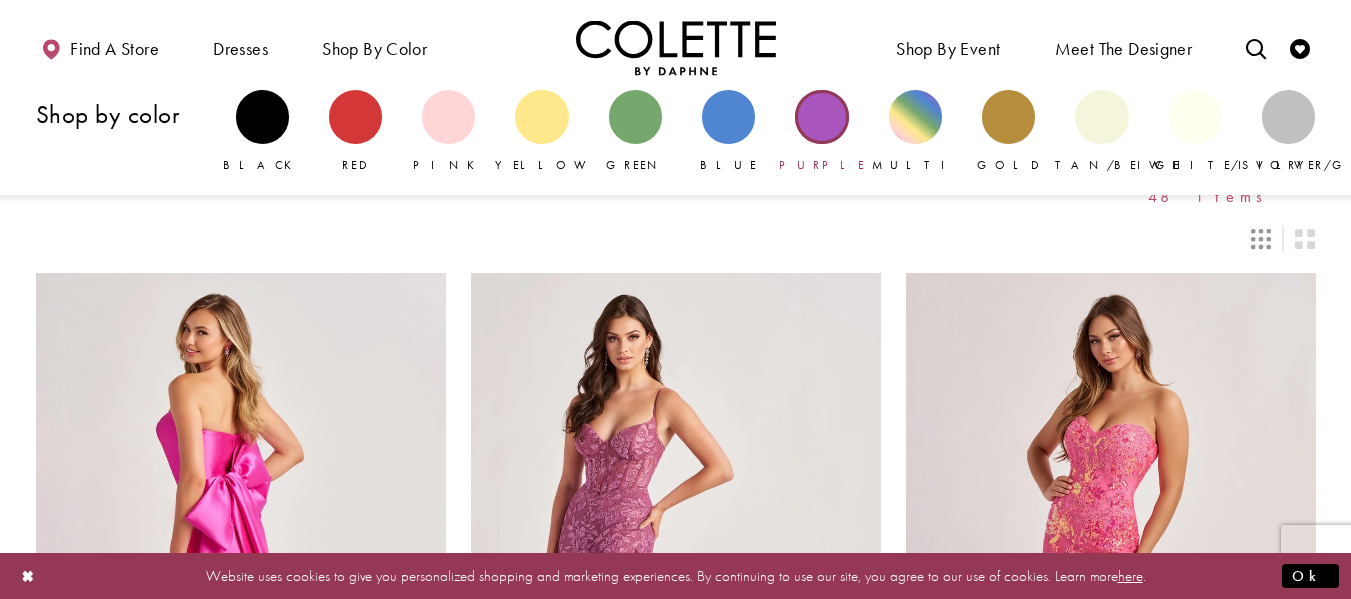 click at bounding box center (821, 116) 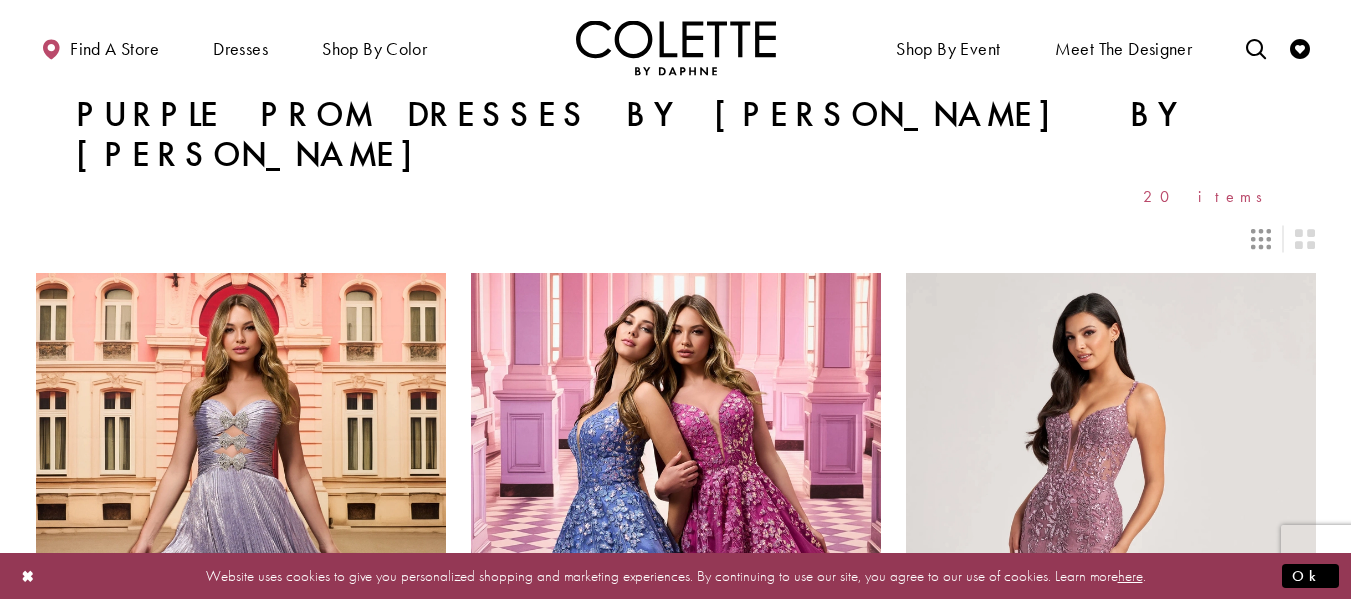 scroll, scrollTop: 0, scrollLeft: 0, axis: both 